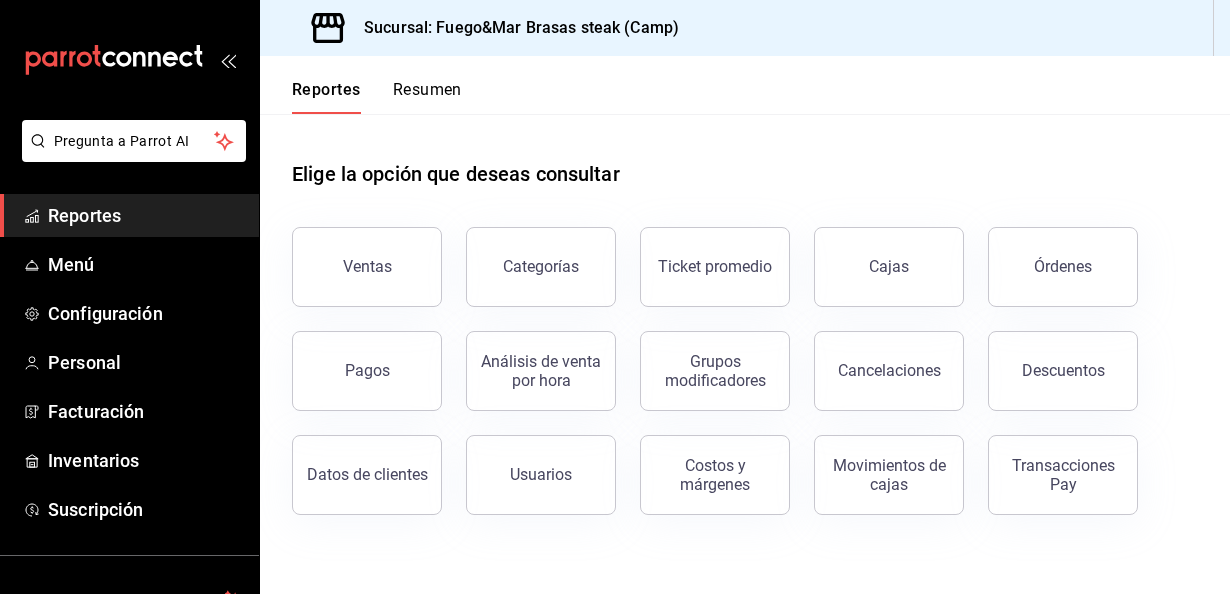 scroll, scrollTop: 0, scrollLeft: 0, axis: both 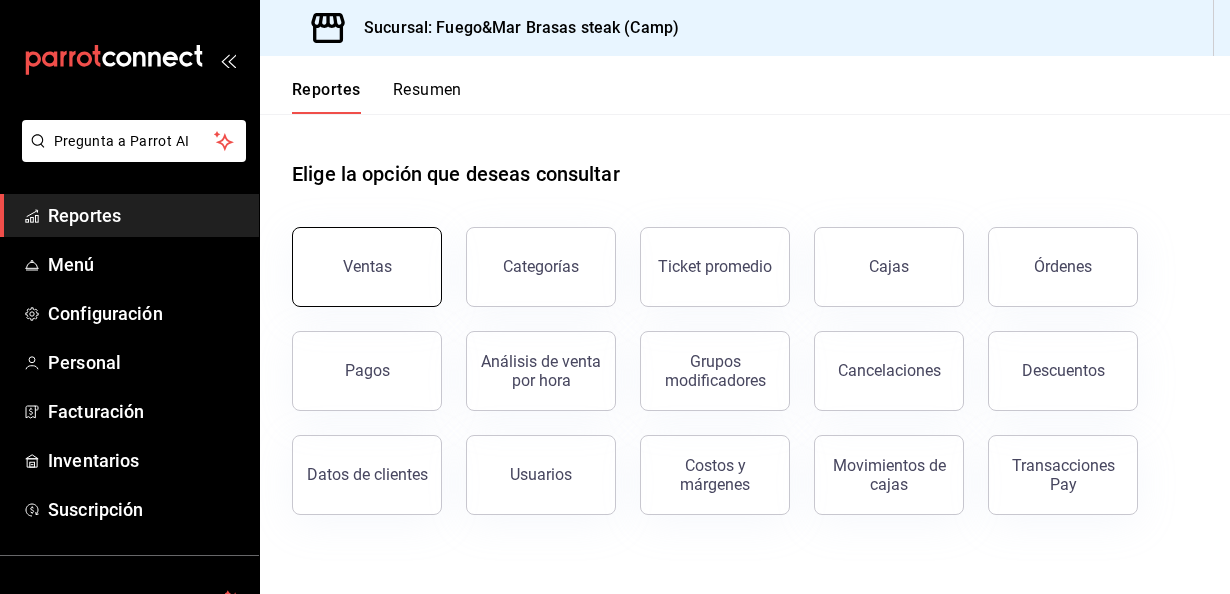 click on "Ventas" at bounding box center [367, 266] 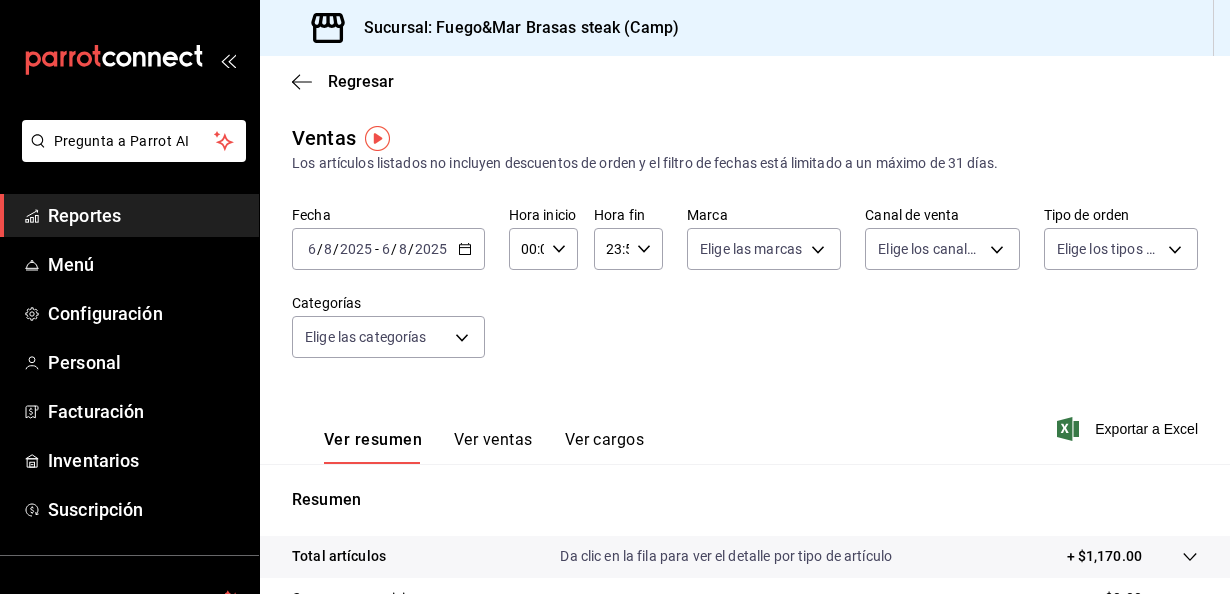 click 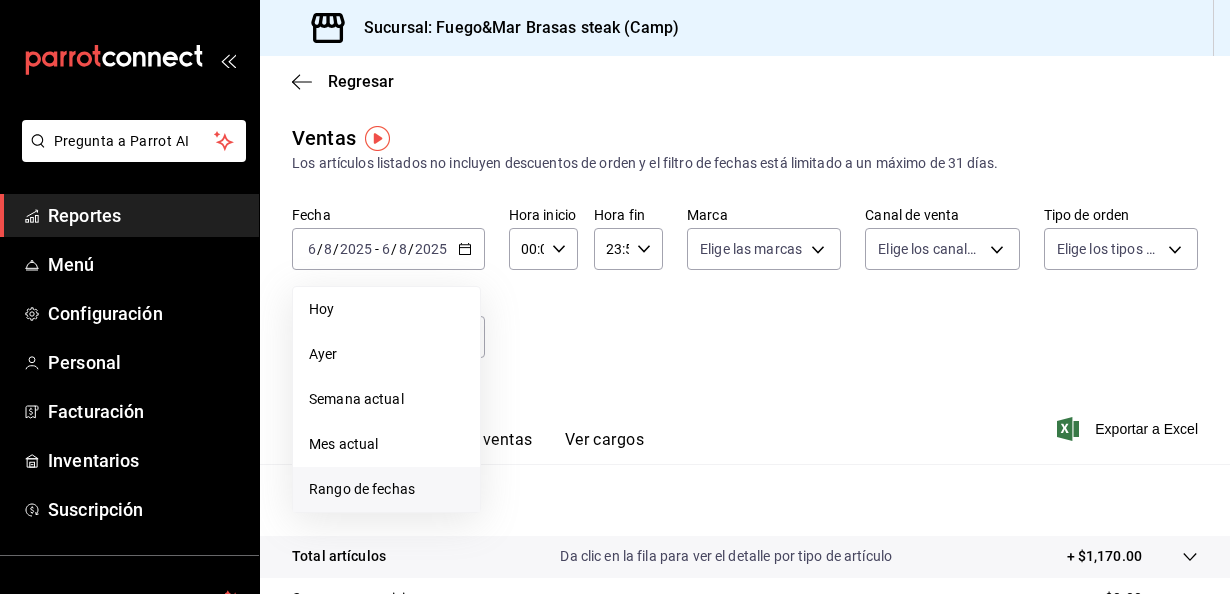 click on "Rango de fechas" at bounding box center [386, 489] 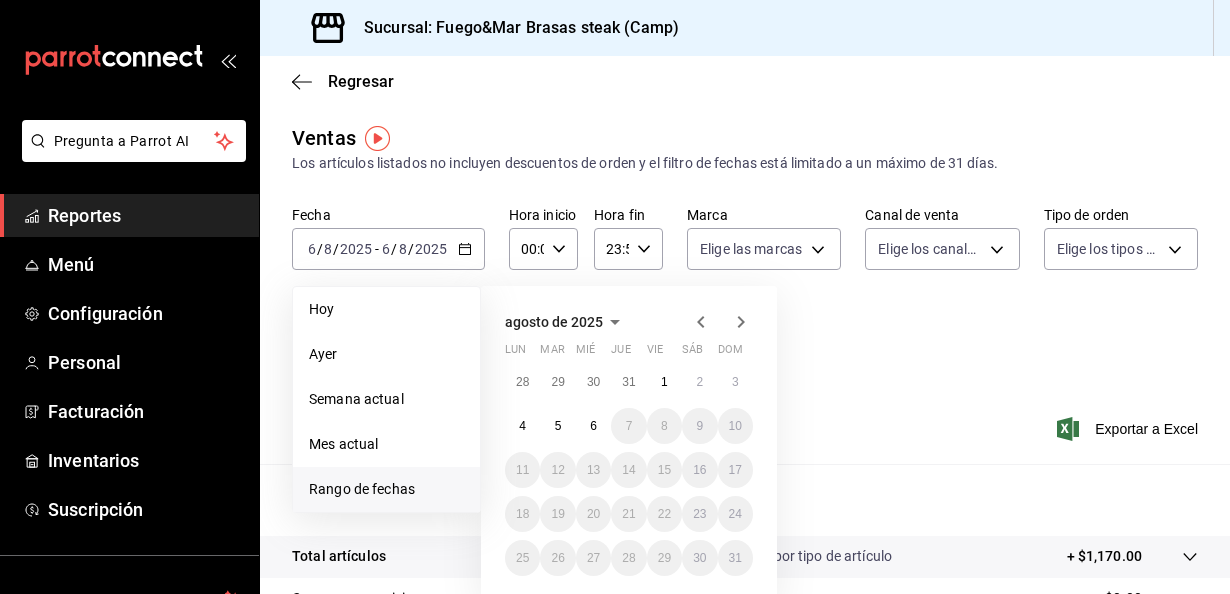 click 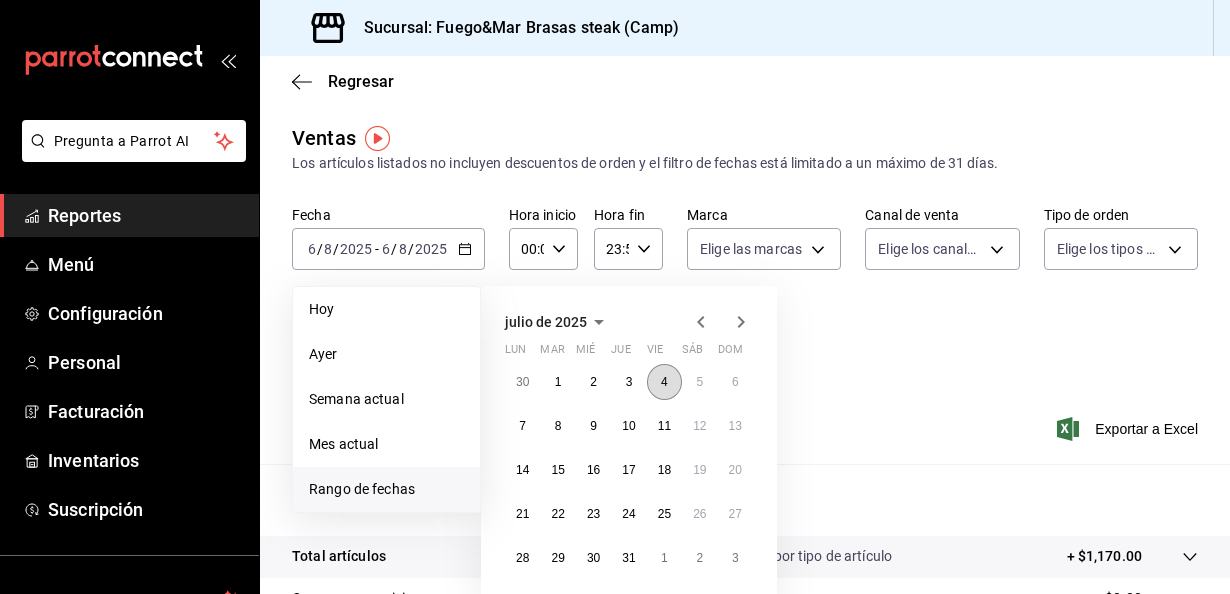 click on "4" at bounding box center (664, 382) 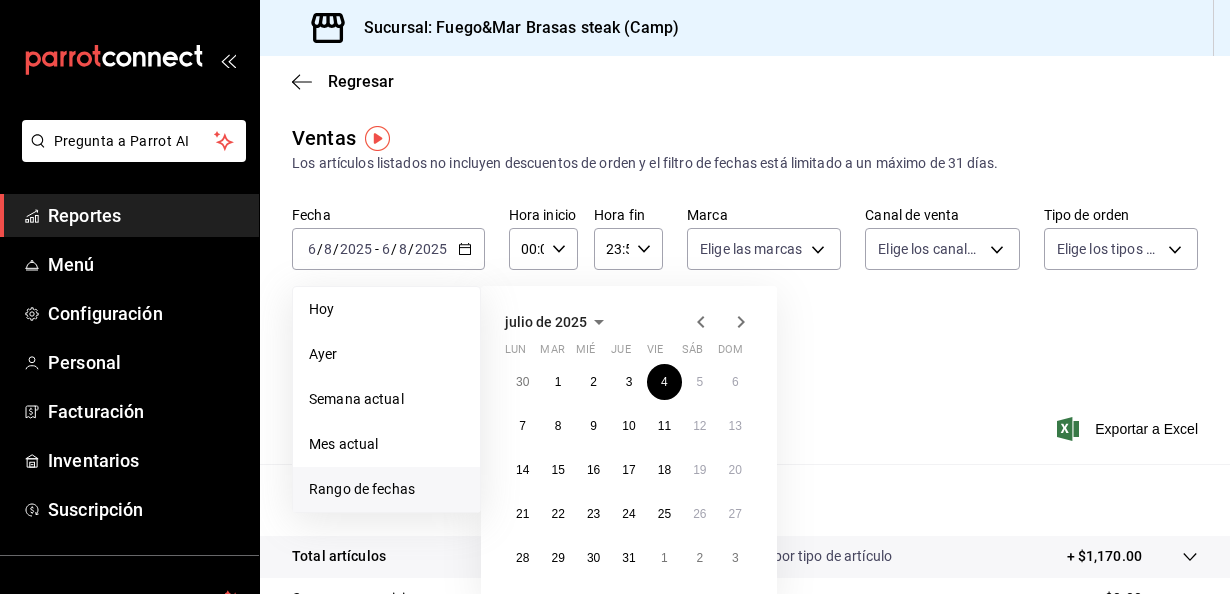click 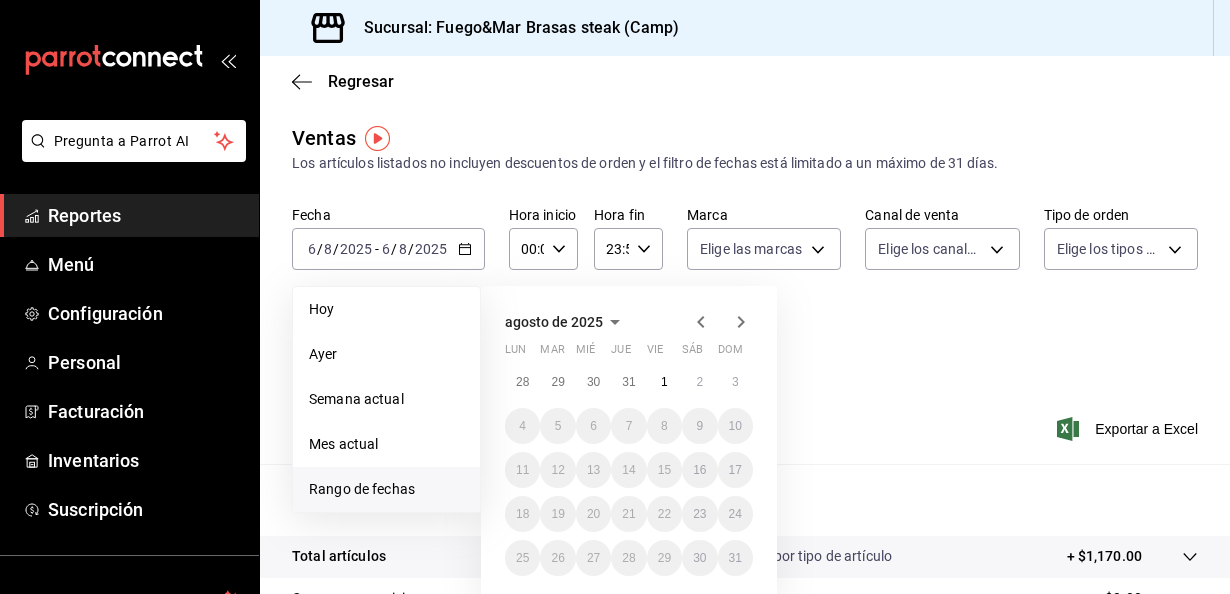 click 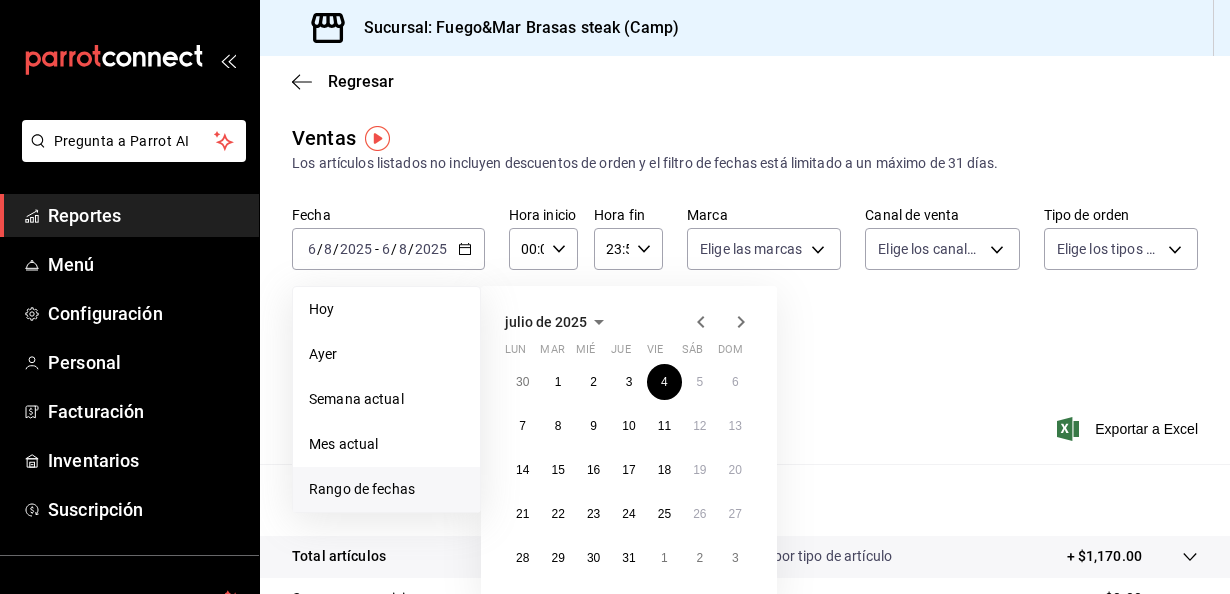 click on "Rango de fechas" at bounding box center (386, 489) 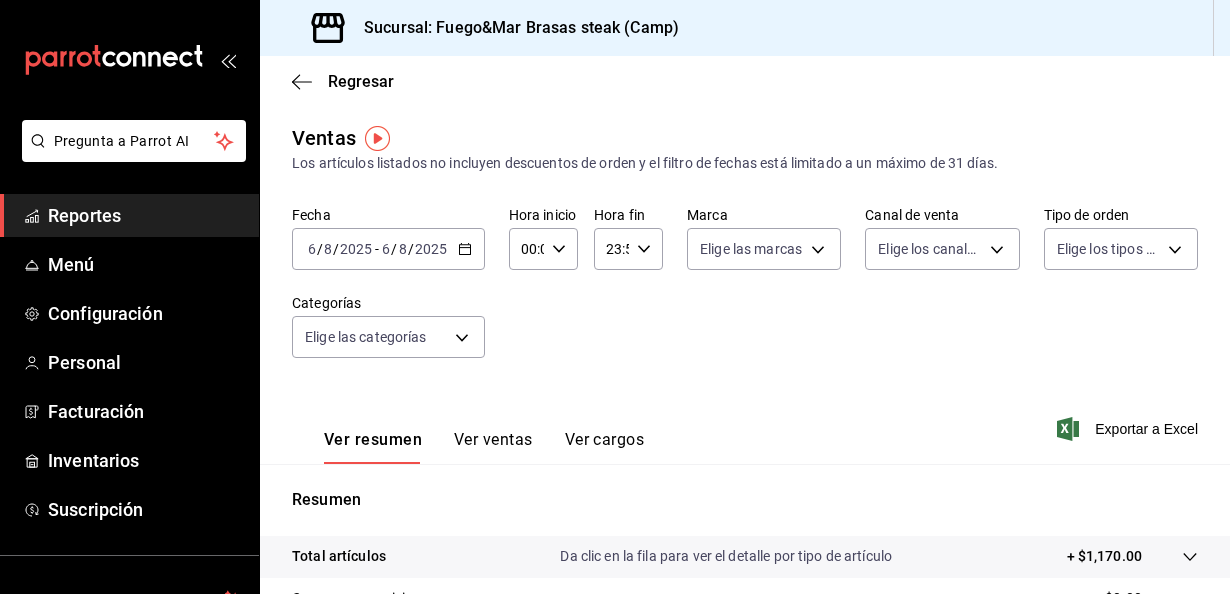 click on "6" at bounding box center [312, 249] 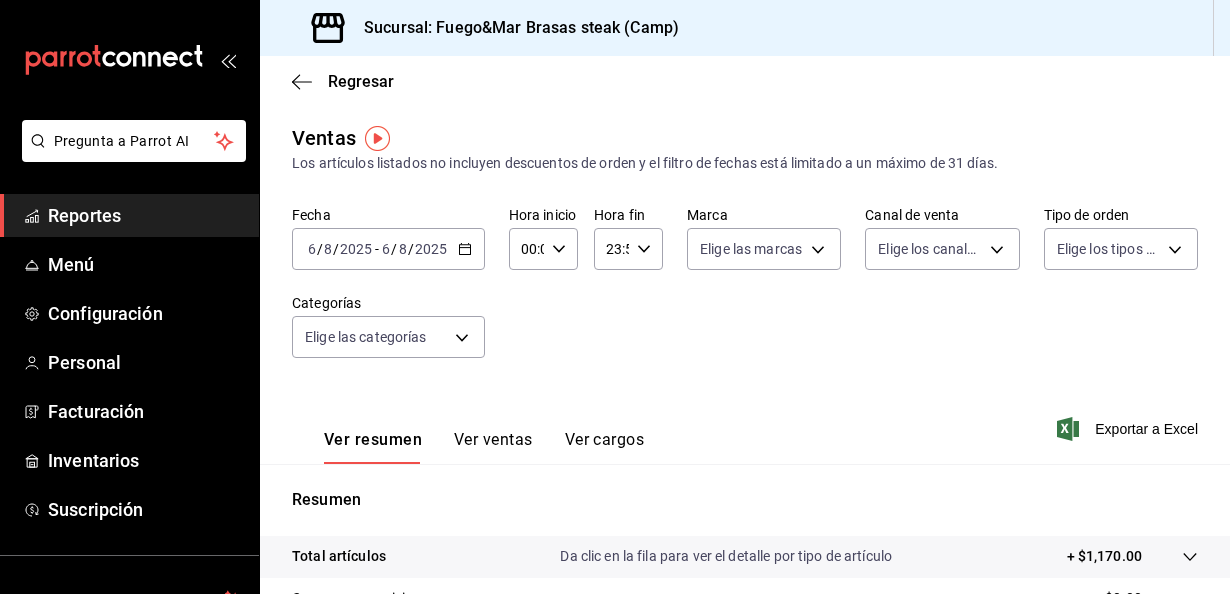 click on "6" at bounding box center (312, 249) 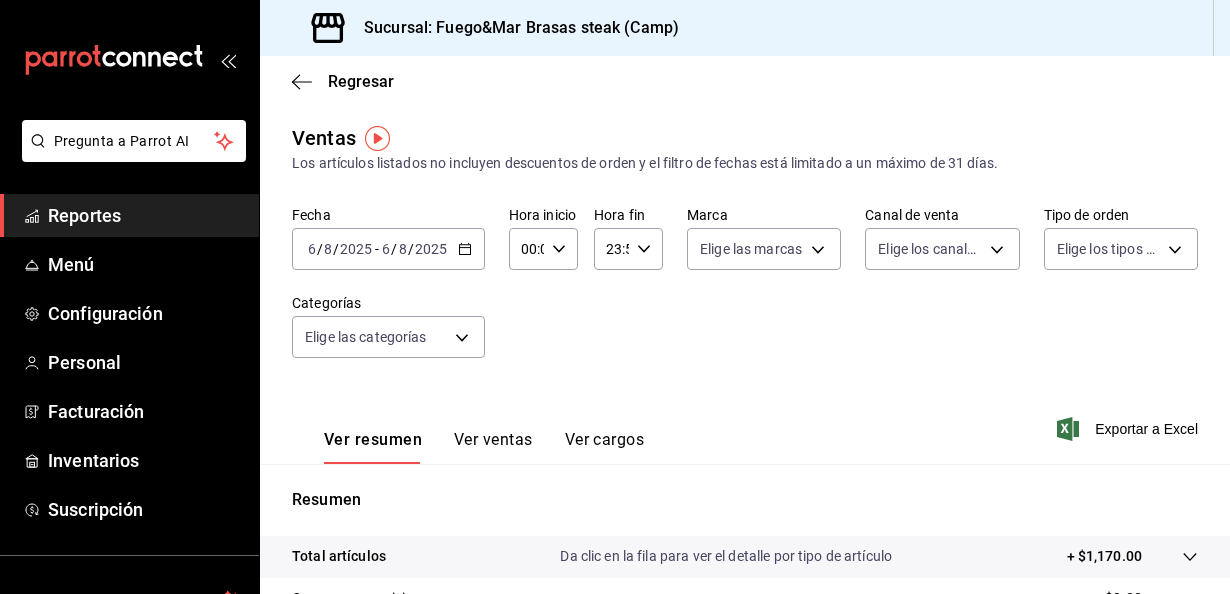 click 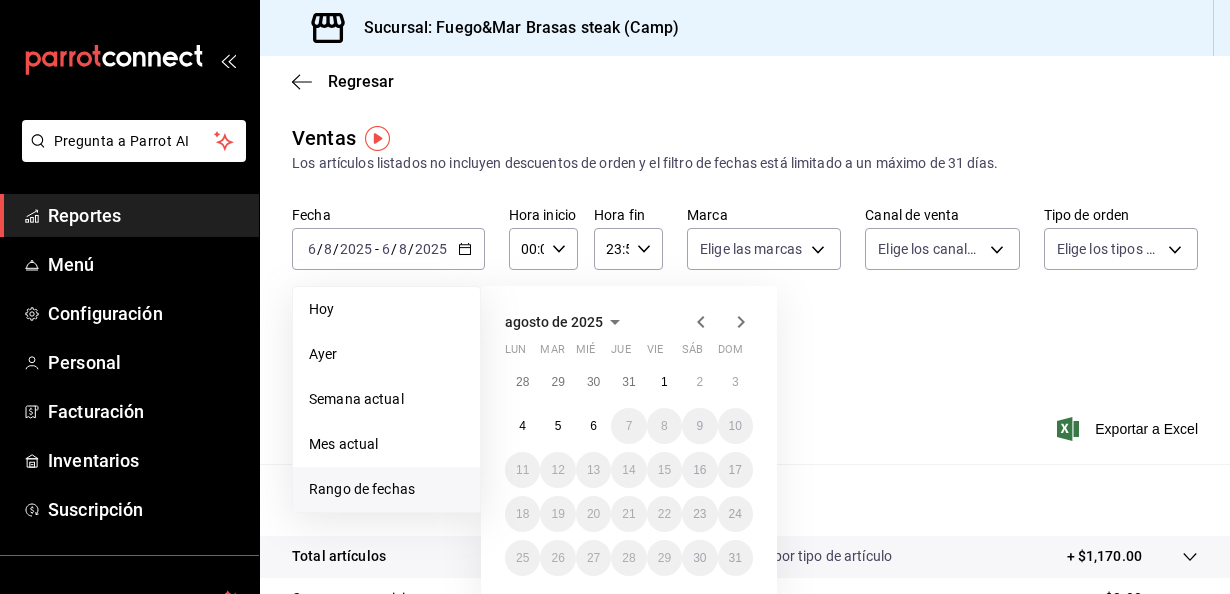 click 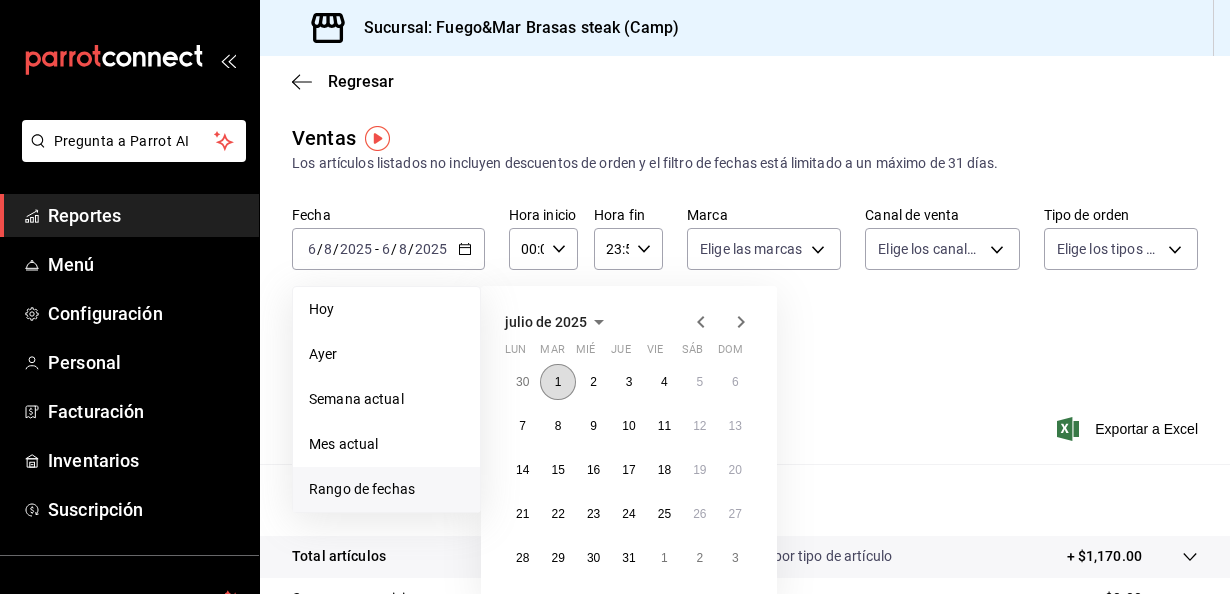 click on "1" at bounding box center (557, 382) 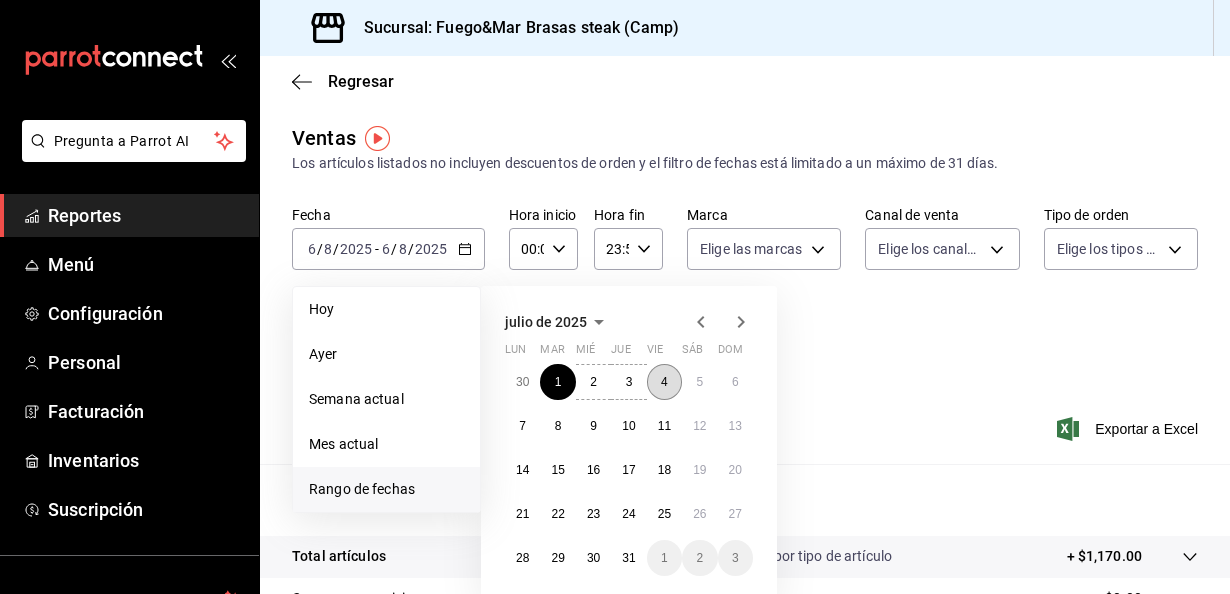 click on "4" at bounding box center [664, 382] 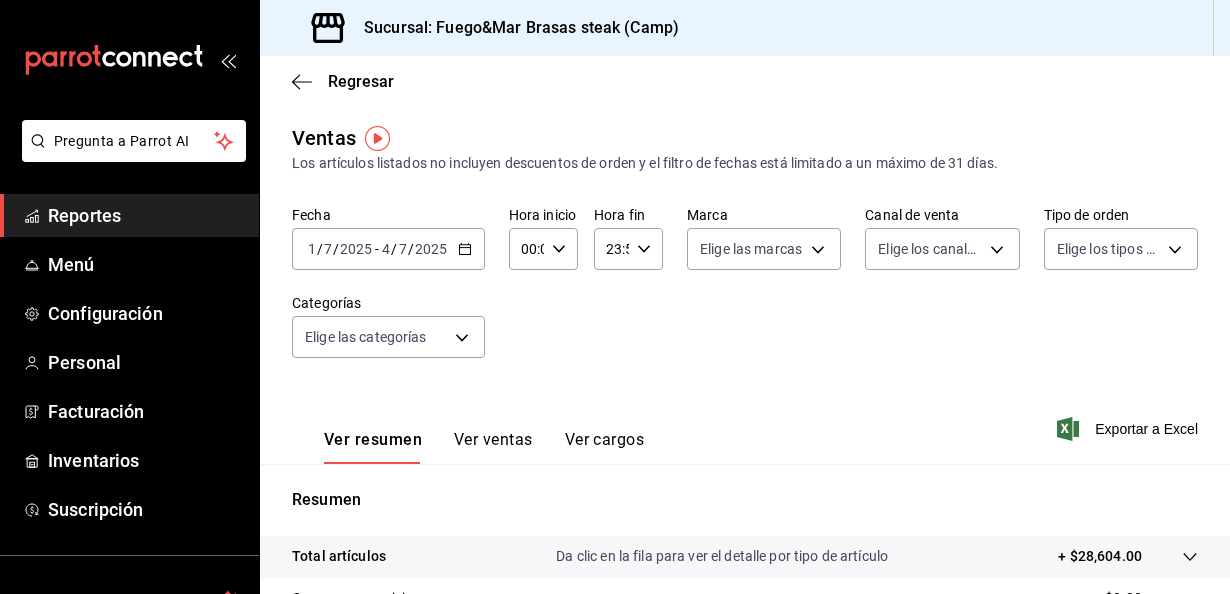click on "[DATE] [DATE] - [DATE] [DATE]" at bounding box center (388, 249) 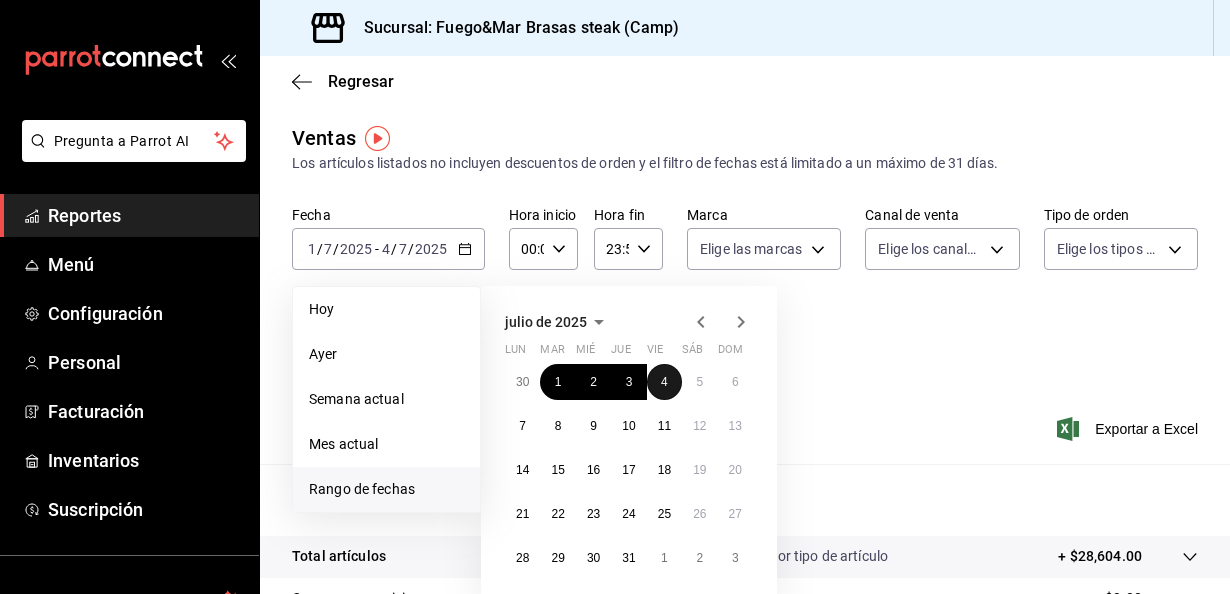 click on "4" at bounding box center (664, 382) 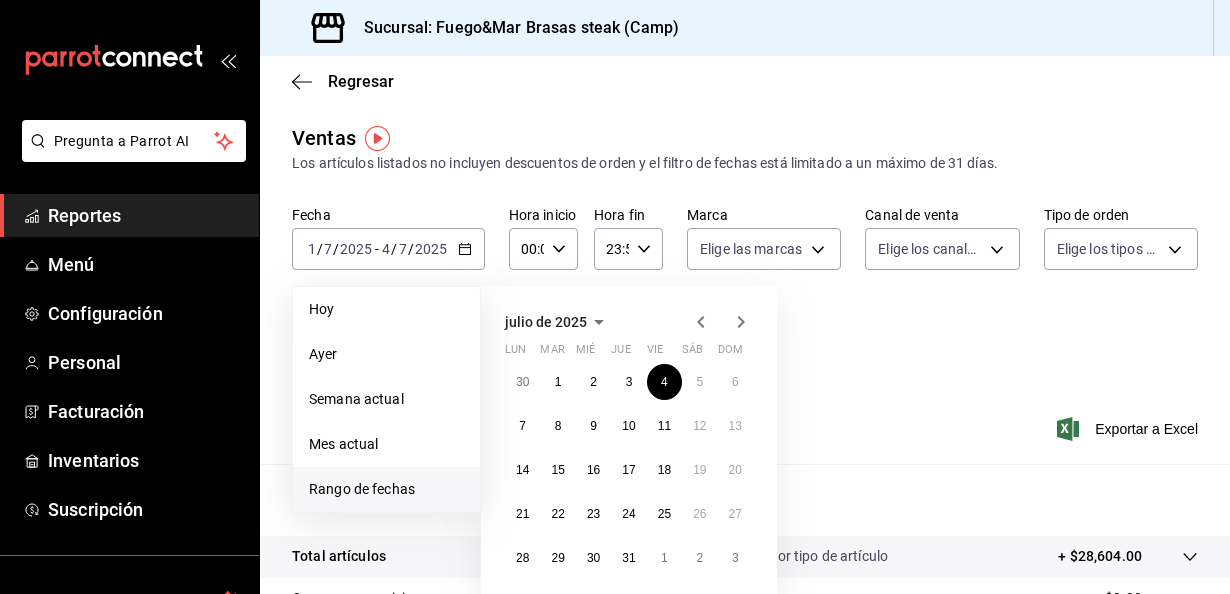 click 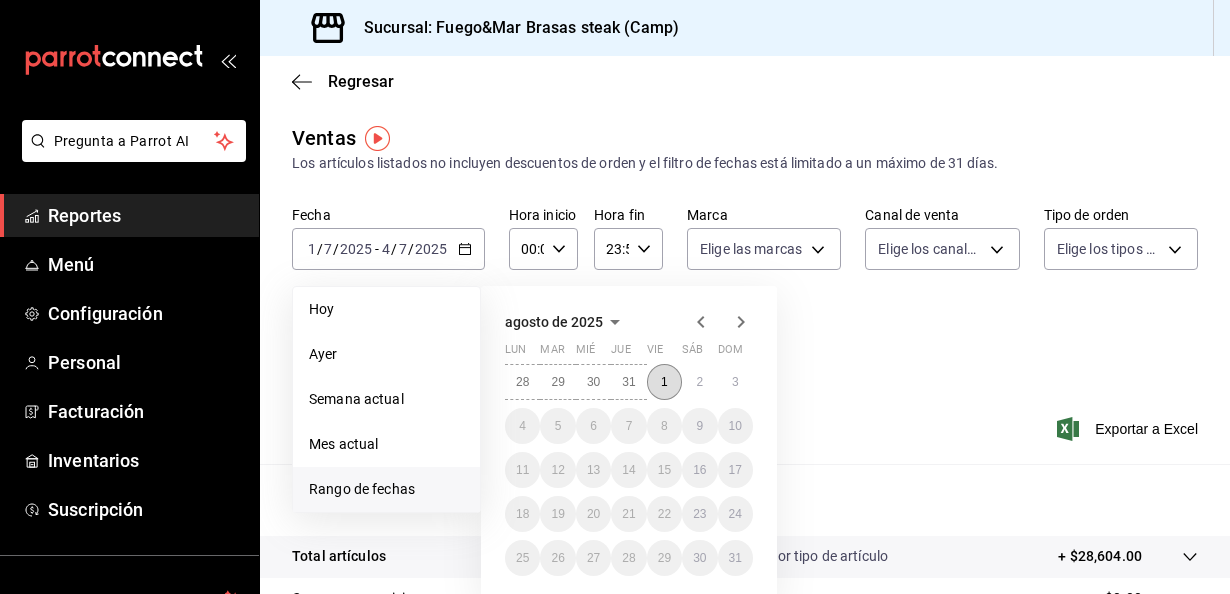 click on "1" at bounding box center [664, 382] 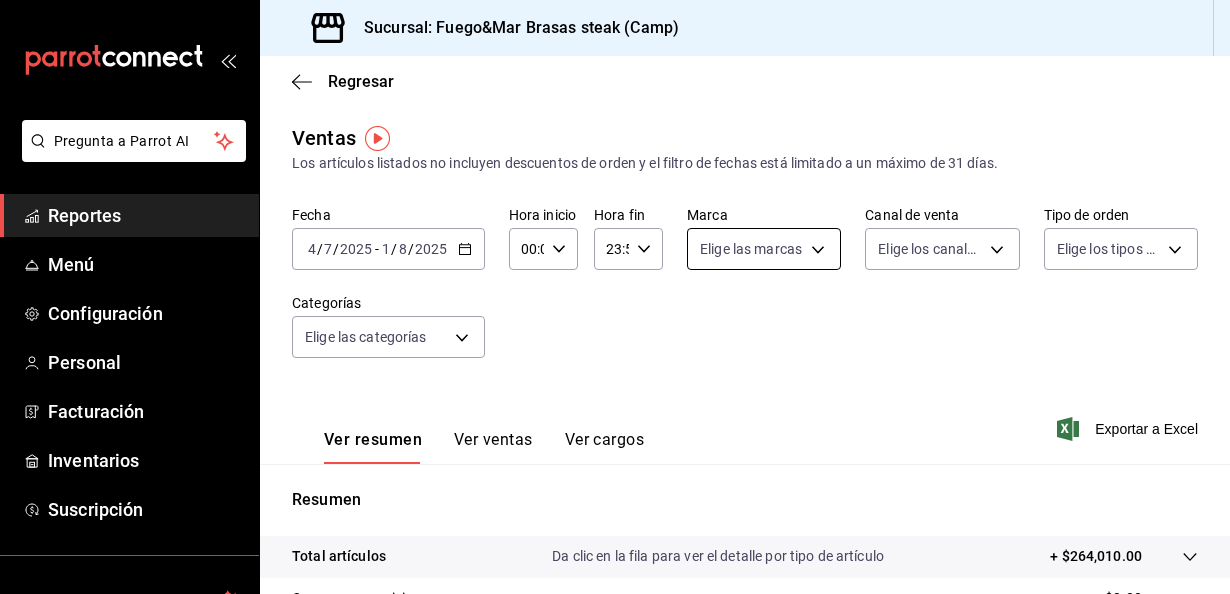 click on "Pregunta a Parrot AI Reportes   Menú   Configuración   Personal   Facturación   Inventarios   Suscripción   Ayuda Recomienda Parrot   [FIRST] [LAST]   Sugerir nueva función   Sucursal: Fuego&Mar Brasas steak (Camp) Regresar Ventas Los artículos listados no incluyen descuentos de orden y el filtro de fechas está limitado a un máximo de 31 días. Fecha [DATE] [DATE] - [DATE] [DATE] Hora inicio 00:00 Hora inicio Hora fin 23:59 Hora fin Marca Elige las marcas Canal de venta Elige los canales de venta Tipo de orden Elige los tipos de orden Categorías Elige las categorías Ver resumen Ver ventas Ver cargos Exportar a Excel Resumen Total artículos Da clic en la fila para ver el detalle por tipo de artículo + $264,010.00 Cargos por servicio + $0.00 Venta bruta = $264,010.00 Descuentos totales - $35,050.90 Certificados de regalo - $0.00 Venta total = $228,959.10 Impuestos - $31,580.57 Venta neta = $197,378.53 Pregunta a Parrot AI Reportes   Menú   Configuración   Personal   Facturación" at bounding box center (615, 297) 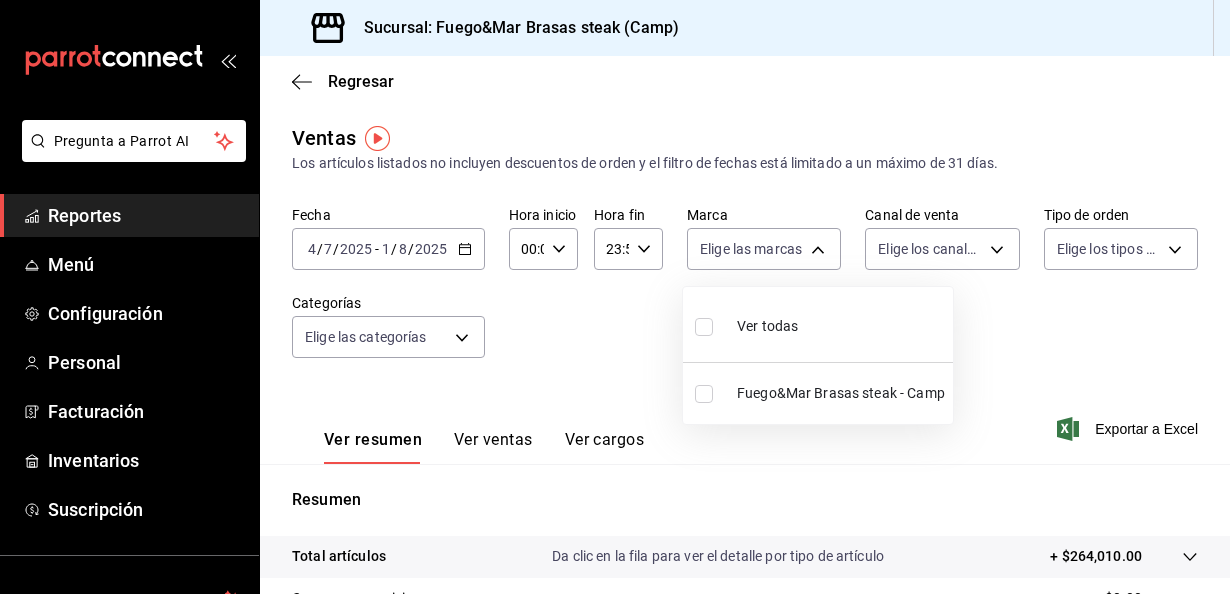 click at bounding box center (704, 327) 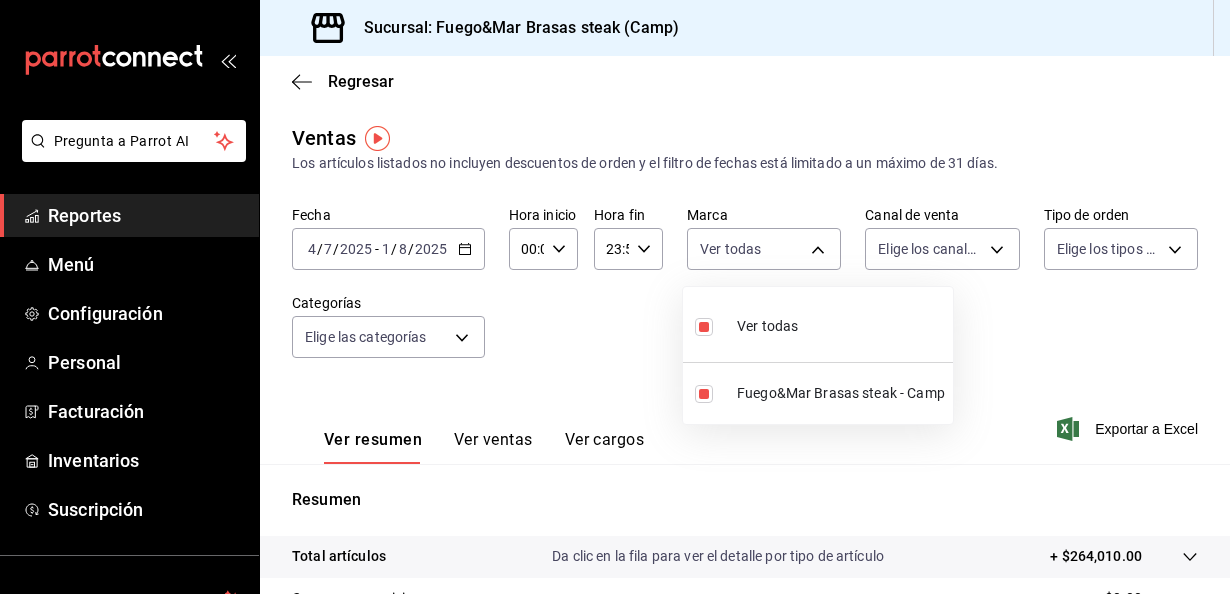 click at bounding box center [615, 297] 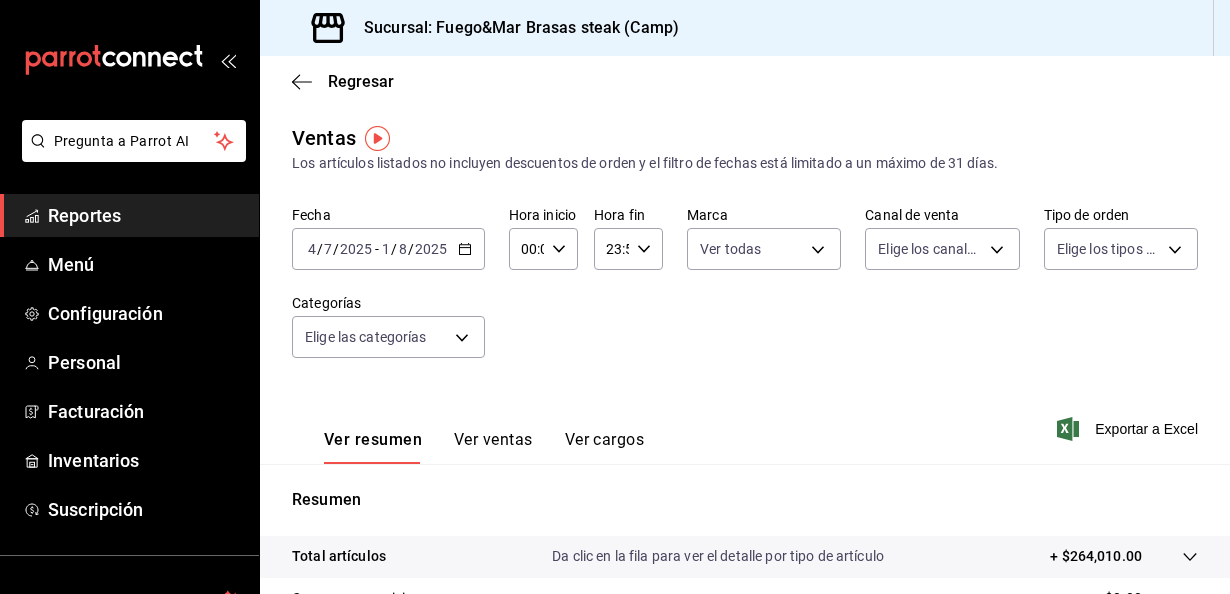 click on "Pregunta a Parrot AI Reportes   Menú   Configuración   Personal   Facturación   Inventarios   Suscripción   Ayuda Recomienda Parrot   [FIRST] [LAST]   Sugerir nueva función   Sucursal: Fuego&Mar Brasas steak (Camp) Regresar Ventas Los artículos listados no incluyen descuentos de orden y el filtro de fechas está limitado a un máximo de 31 días. Fecha [DATE] [DATE] - [DATE] [DATE] Hora inicio 00:00 Hora inicio Hora fin 23:59 Hora fin Marca Ver todas [UUID] Canal de venta Elige los canales de venta Tipo de orden Elige los tipos de orden Categorías Elige las categorías Ver resumen Ver ventas Ver cargos Exportar a Excel Resumen Total artículos Da clic en la fila para ver el detalle por tipo de artículo + $264,010.00 Cargos por servicio + $0.00 Venta bruta = $264,010.00 Descuentos totales - $35,050.90 Certificados de regalo - $0.00 Venta total = $228,959.10 Impuestos - $31,580.57 Venta neta = $197,378.53 Pregunta a Parrot AI Reportes   Menú     Personal" at bounding box center (615, 297) 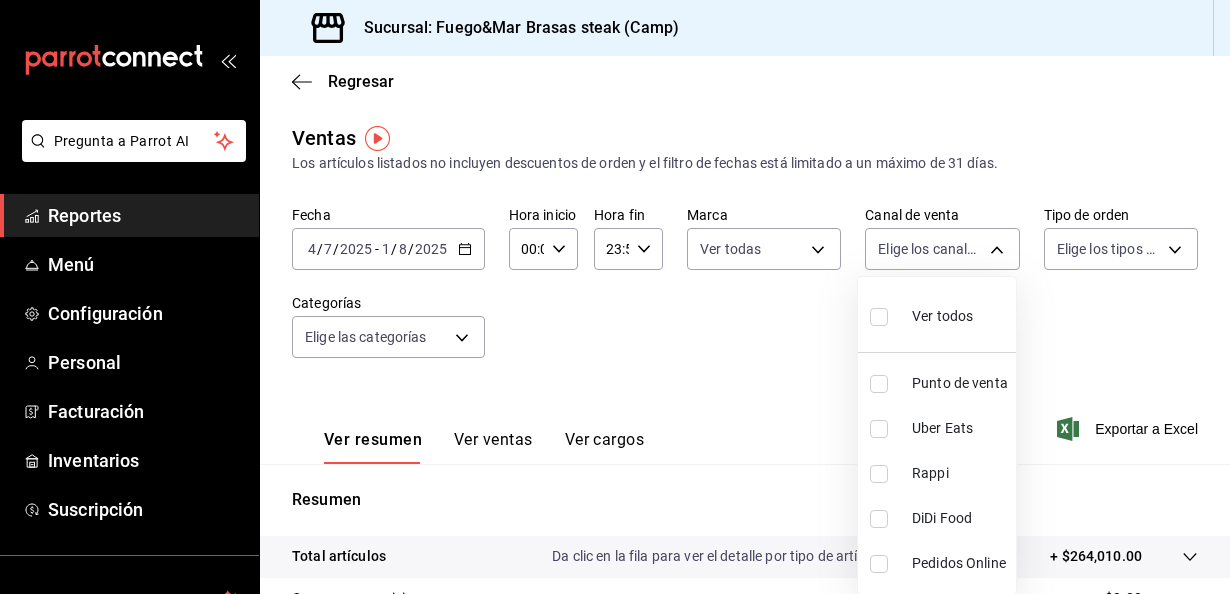 click at bounding box center [879, 317] 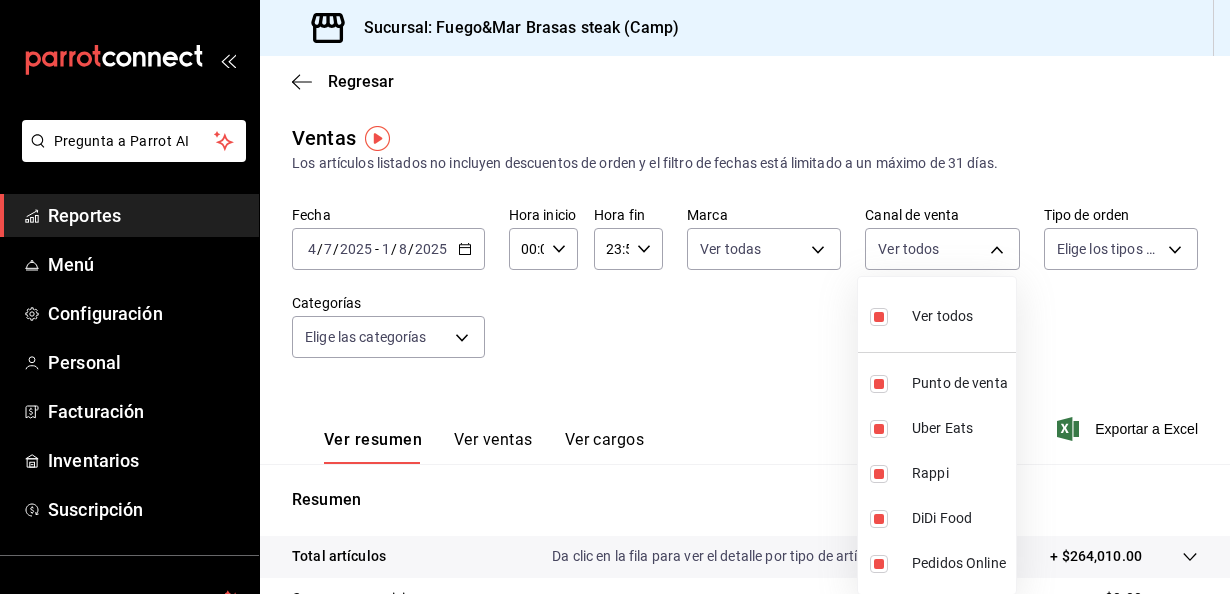 click at bounding box center [615, 297] 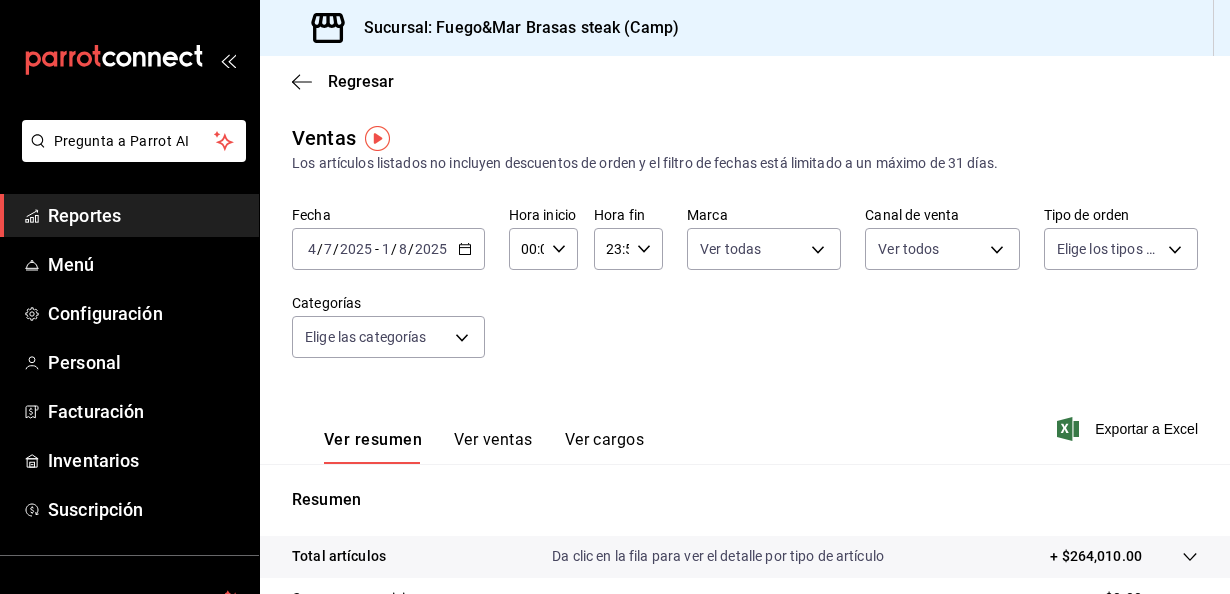 click on "Pregunta a Parrot AI Reportes   Menú   Configuración   Personal   Facturación   Inventarios   Suscripción   Ayuda Recomienda Parrot   [FIRST] [LAST]   Sugerir nueva función   Sucursal: Fuego&Mar Brasas steak (Camp) Regresar Ventas Los artículos listados no incluyen descuentos de orden y el filtro de fechas está limitado a un máximo de 31 días. Fecha [DATE] [DATE] - [DATE] [DATE] Hora inicio 00:00 Hora inicio Hora fin 23:59 Hora fin Marca Ver todas [UUID] Canal de venta Ver todas PARROT,UBER_EATS,RAPPI,DIDI_FOOD,ONLINE Tipo de orden Elige los tipos de orden Categorías Elige las categorías Ver resumen Ver ventas Ver cargos Exportar a Excel Resumen Total artículos Da clic en la fila para ver el detalle por tipo de artículo + $264,010.00 Cargos por servicio + $0.00 Venta bruta = $264,010.00 Descuentos totales - $35,050.90 Certificados de regalo - $0.00 Venta total = $228,959.10 Impuestos - $31,580.57 Venta neta = $197,378.53 Pregunta a Parrot AI" at bounding box center [615, 297] 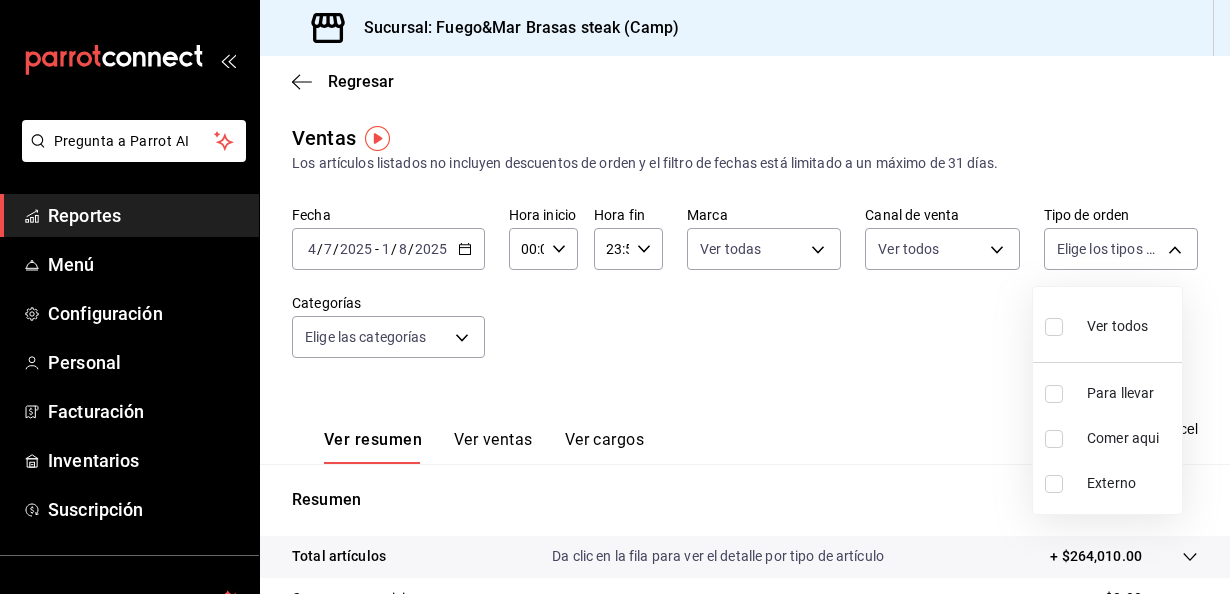 click on "Ver todos" at bounding box center (1107, 324) 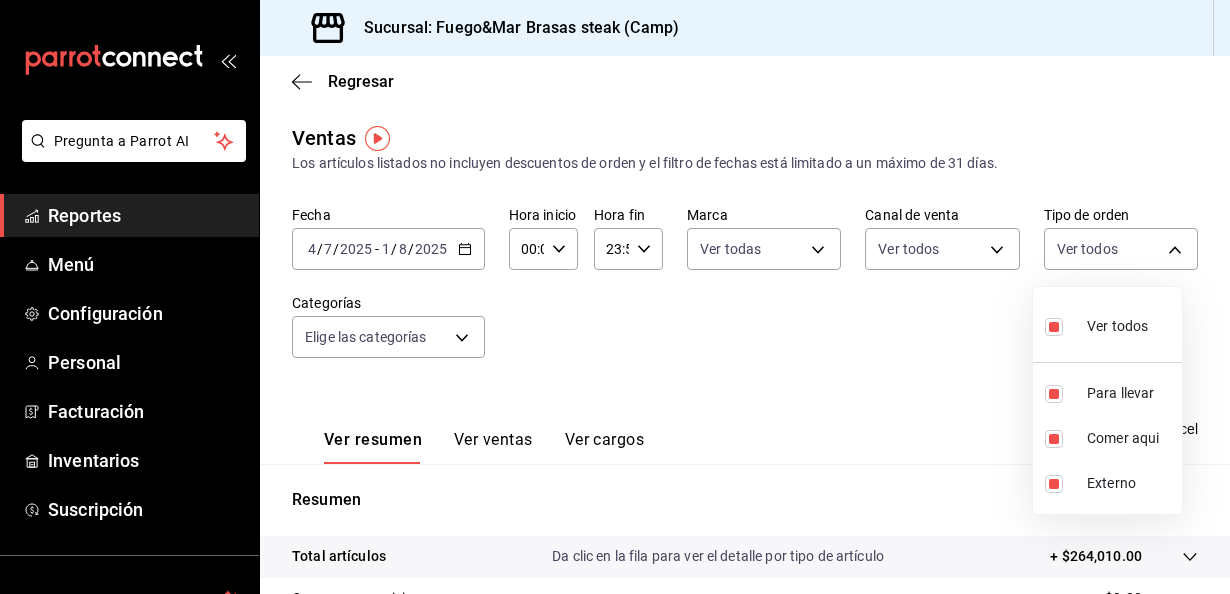 click at bounding box center [615, 297] 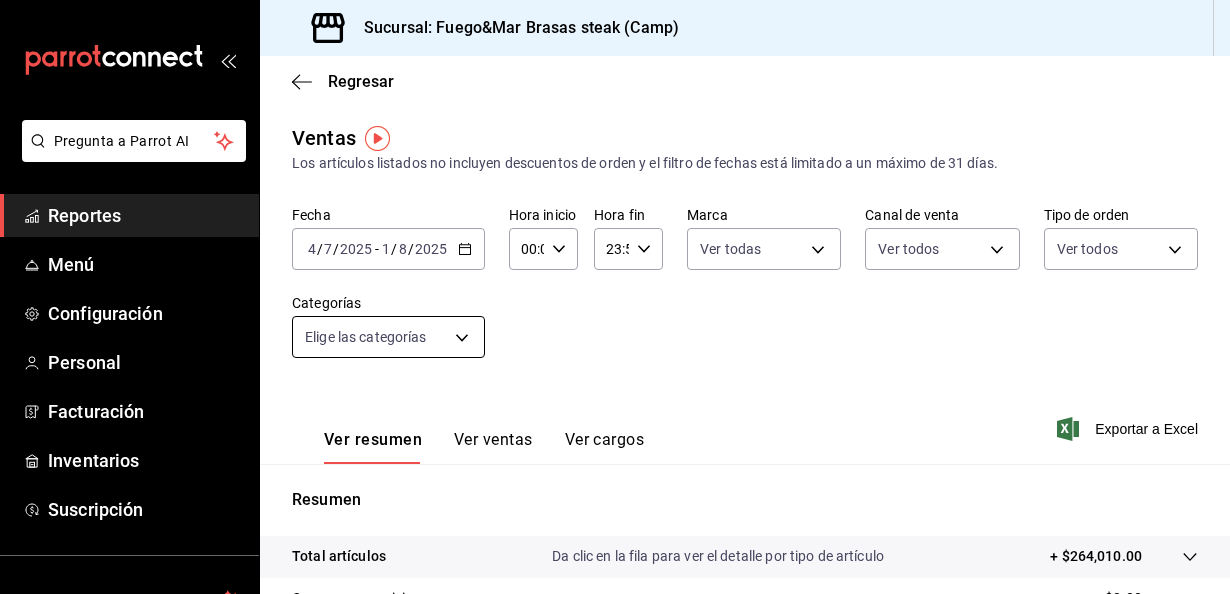 click on "Pregunta a Parrot AI Reportes   Menú   Configuración   Personal   Facturación   Inventarios   Suscripción   Ayuda Recomienda Parrot   [FIRST] [LAST]   Sugerir nueva función   Sucursal: Fuego&Mar Brasas steak (Camp) Regresar Ventas Los artículos listados no incluyen descuentos de orden y el filtro de fechas está limitado a un máximo de 31 días. Fecha [DATE] [DATE] - [DATE] [DATE] Hora inicio 00:00 Hora inicio Hora fin 23:59 Hora fin Marca Ver todas [UUID] Canal de venta Ver todas PARROT,UBER_EATS,RAPPI,DIDI_FOOD,ONLINE Tipo de orden Ver todas [UUID],[UUID],EXTERNAL Categorías Elige las categorías Ver resumen Ver ventas Ver cargos Exportar a Excel Resumen Total artículos Da clic en la fila para ver el detalle por tipo de artículo + $264,010.00 Cargos por servicio + $0.00 Venta bruta = $264,010.00 Descuentos totales - $35,050.90 Certificados de regalo - $0.00 Venta total = $228,959.10   Menú" at bounding box center [615, 297] 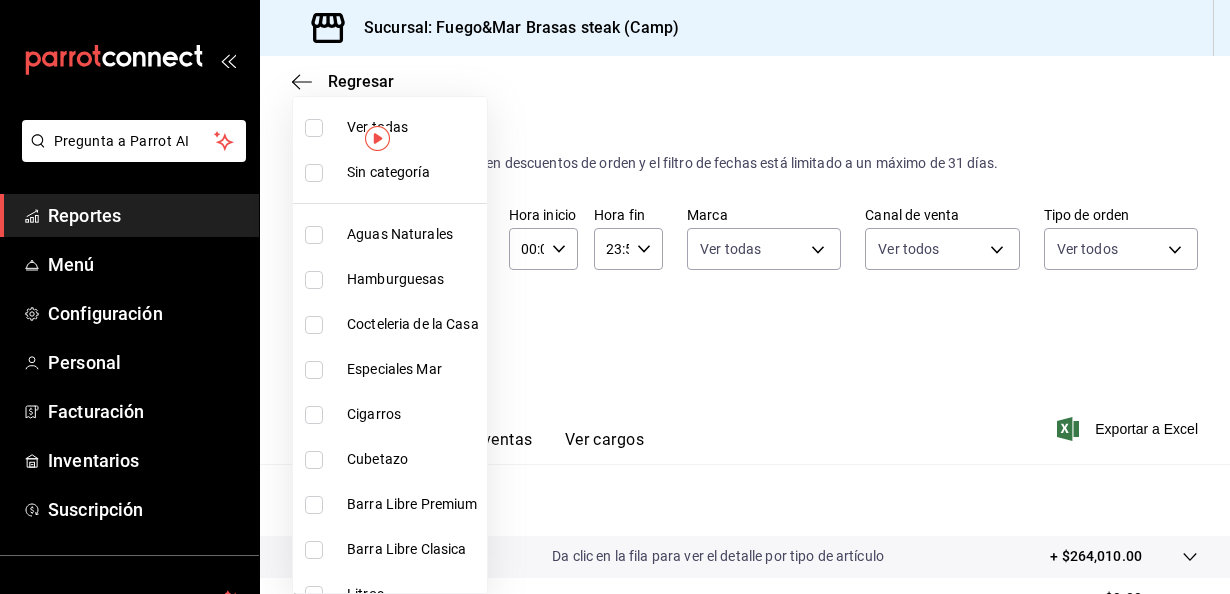 click at bounding box center (314, 280) 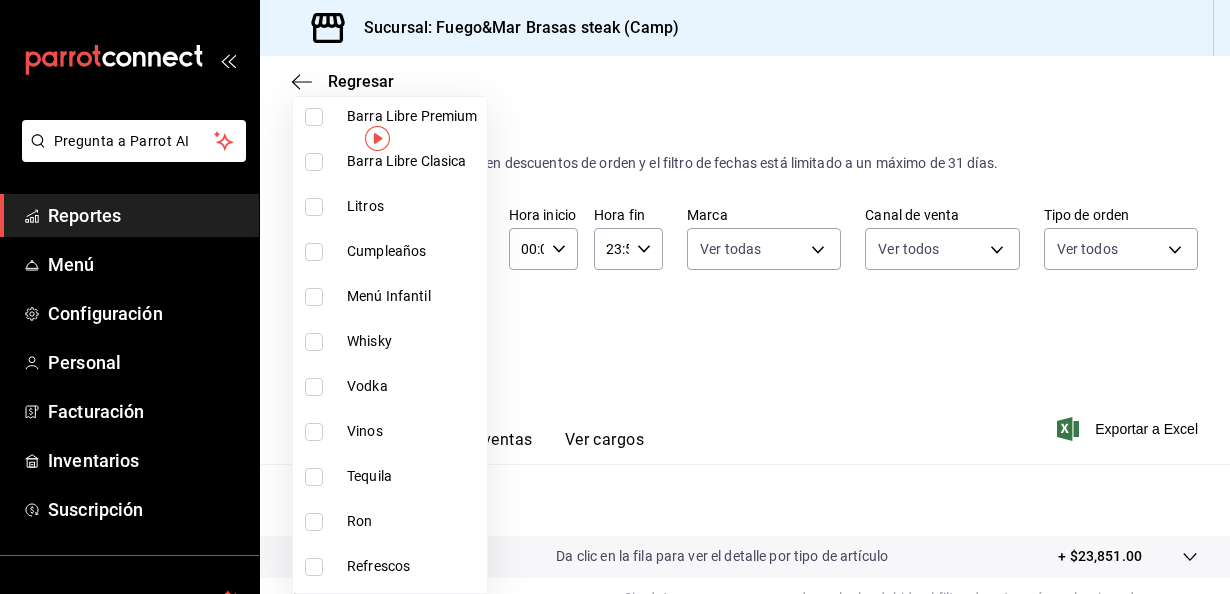 scroll, scrollTop: 431, scrollLeft: 0, axis: vertical 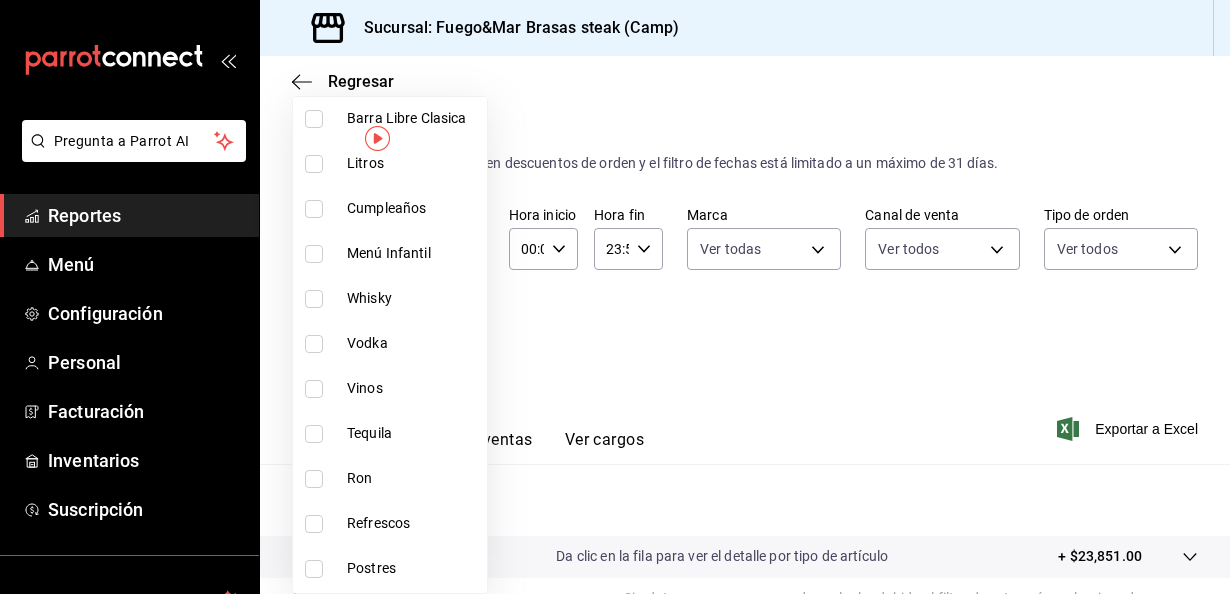 click at bounding box center (314, 254) 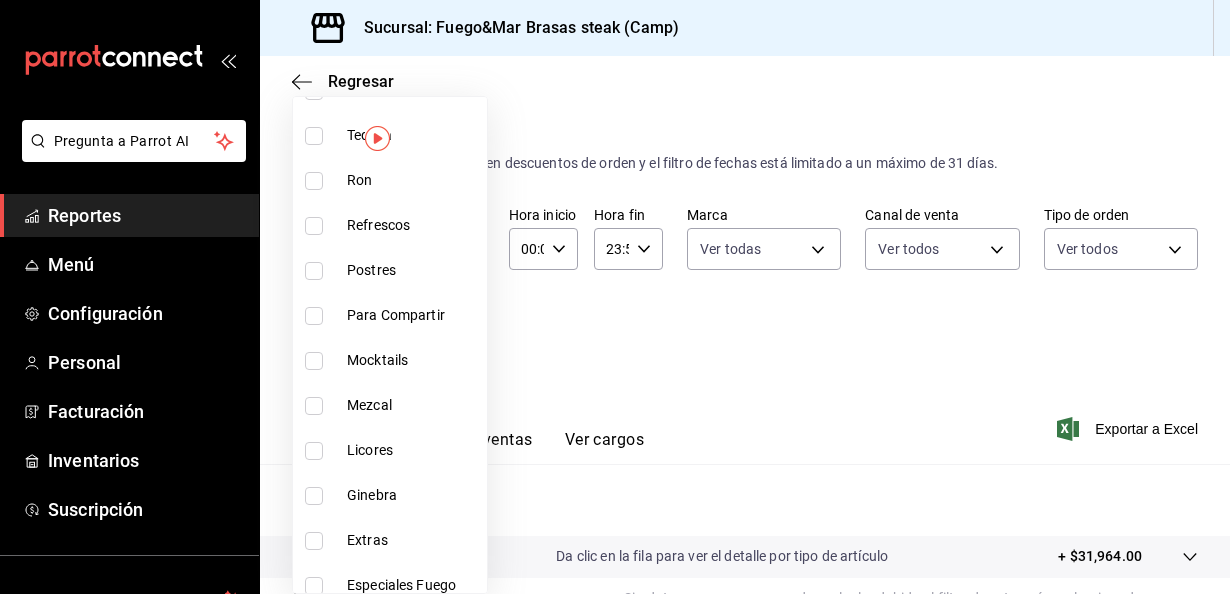 scroll, scrollTop: 736, scrollLeft: 0, axis: vertical 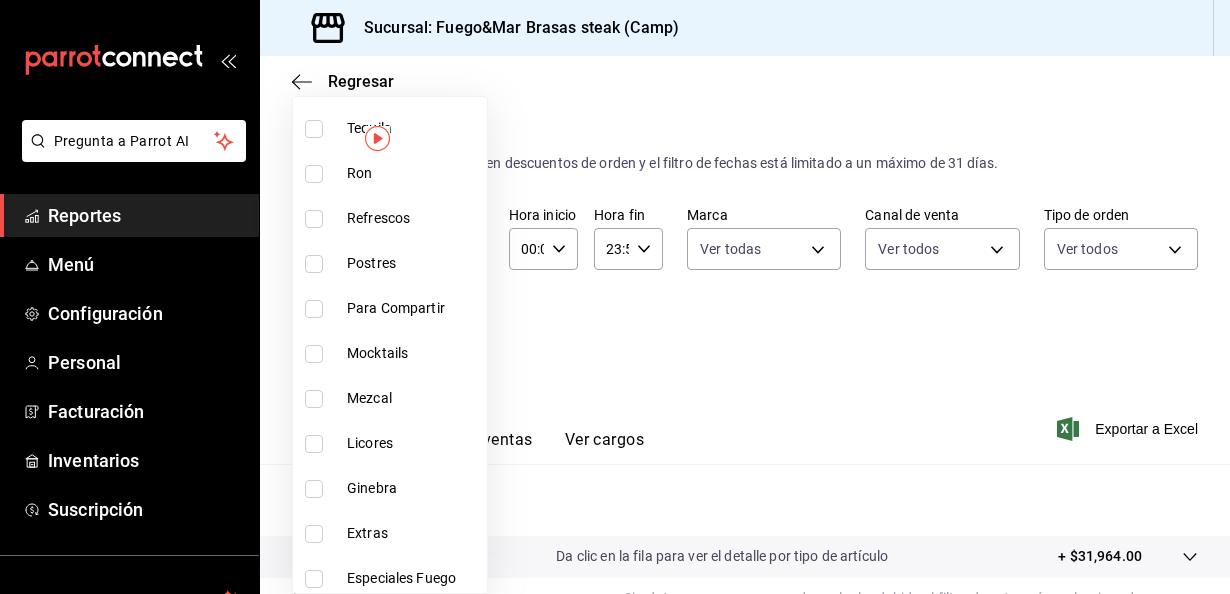 click at bounding box center (314, 309) 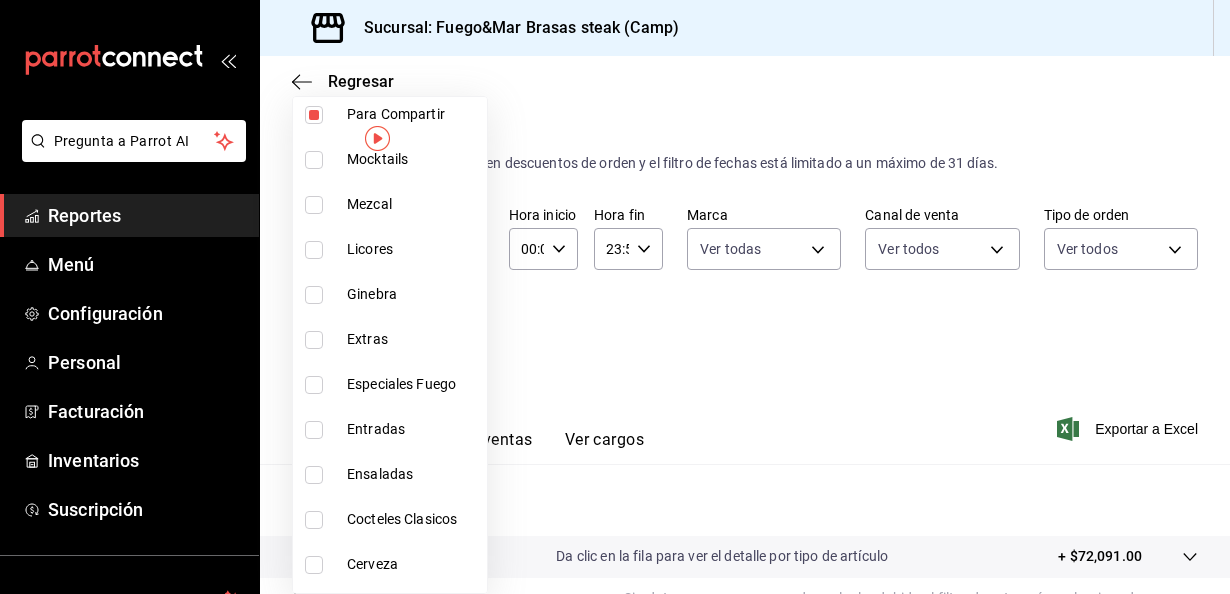 scroll, scrollTop: 968, scrollLeft: 0, axis: vertical 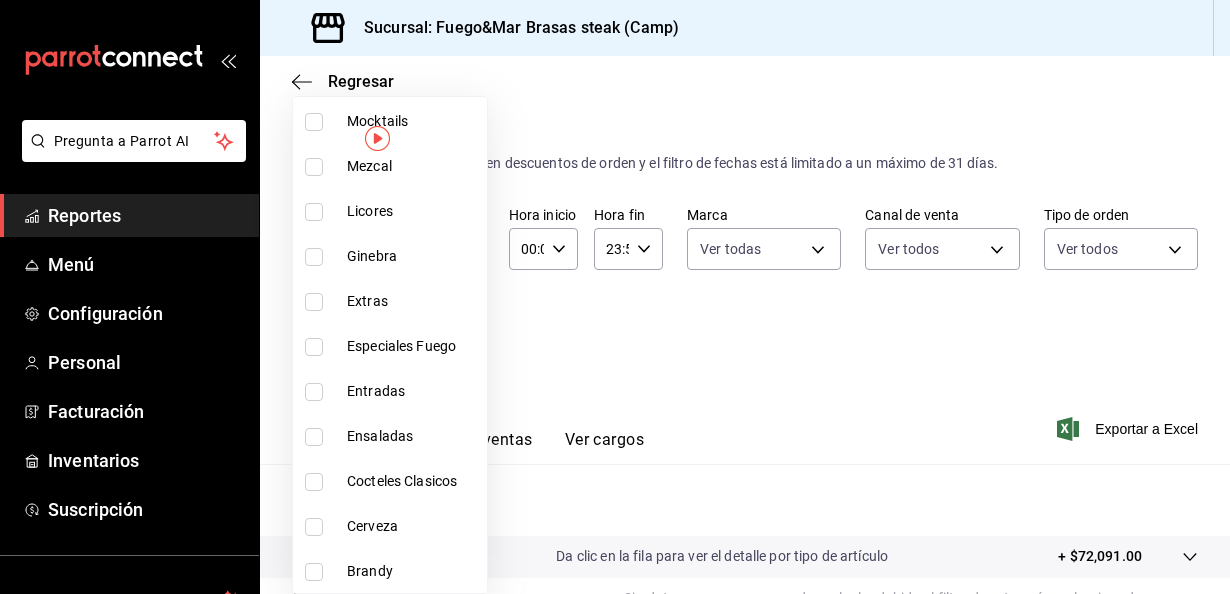 click at bounding box center [314, 347] 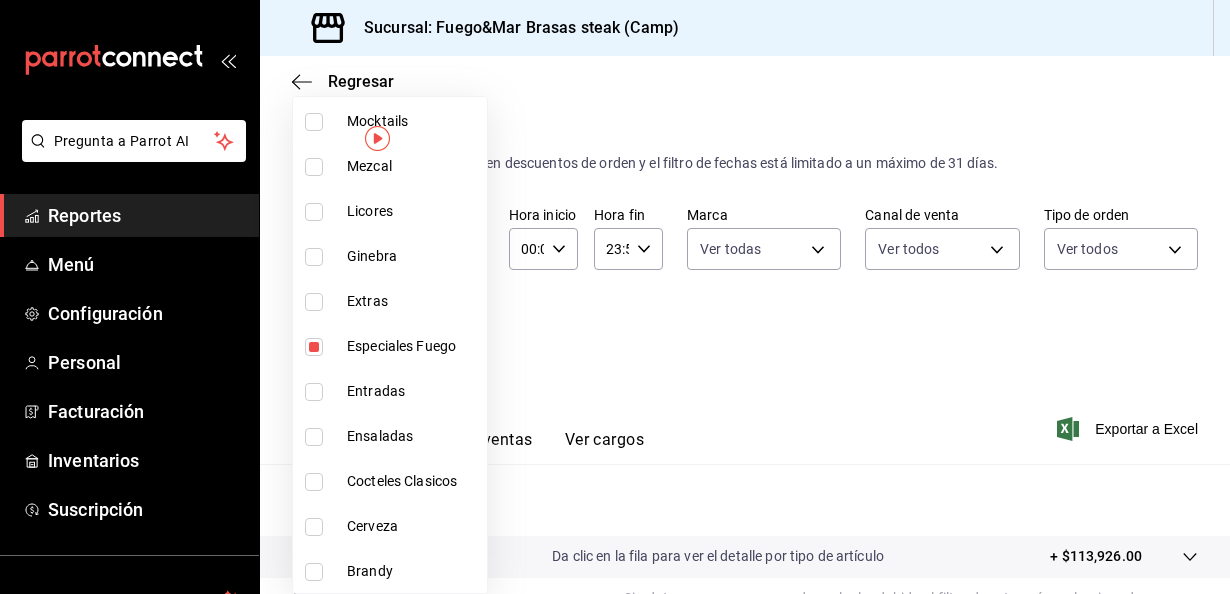 click at bounding box center (314, 392) 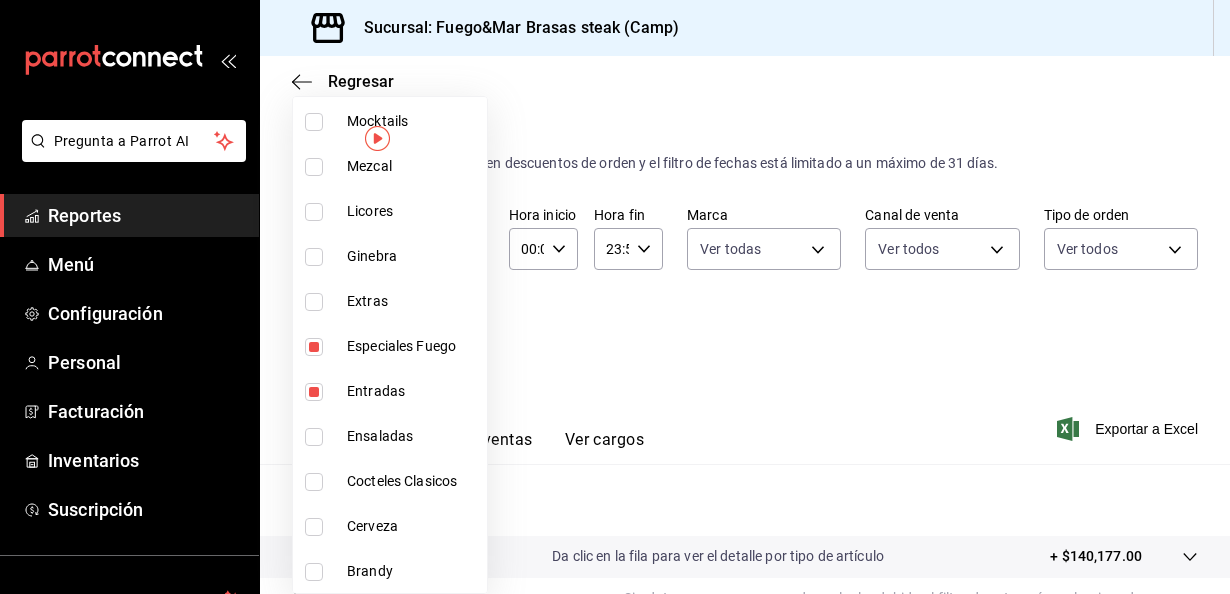 click at bounding box center (615, 297) 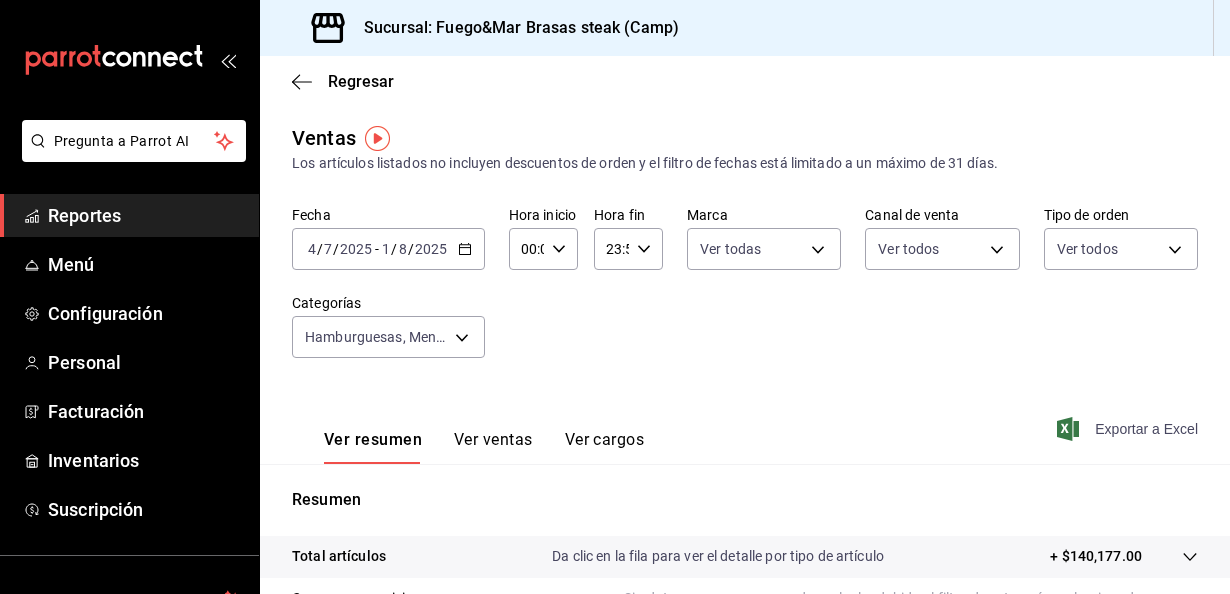 click on "Exportar a Excel" at bounding box center (1129, 429) 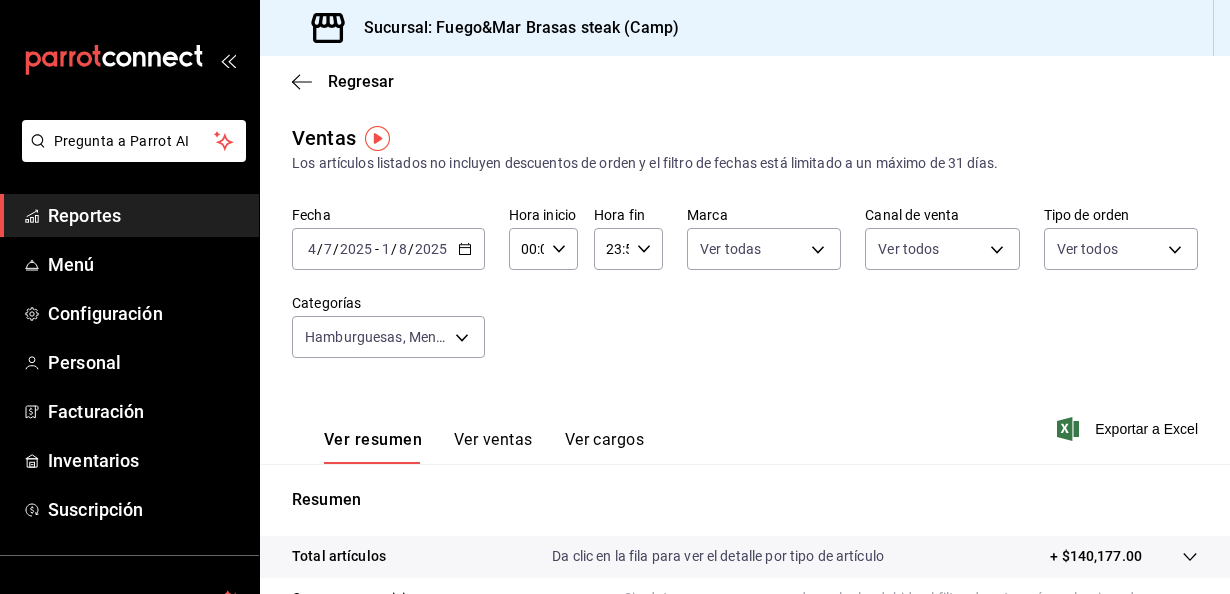 click 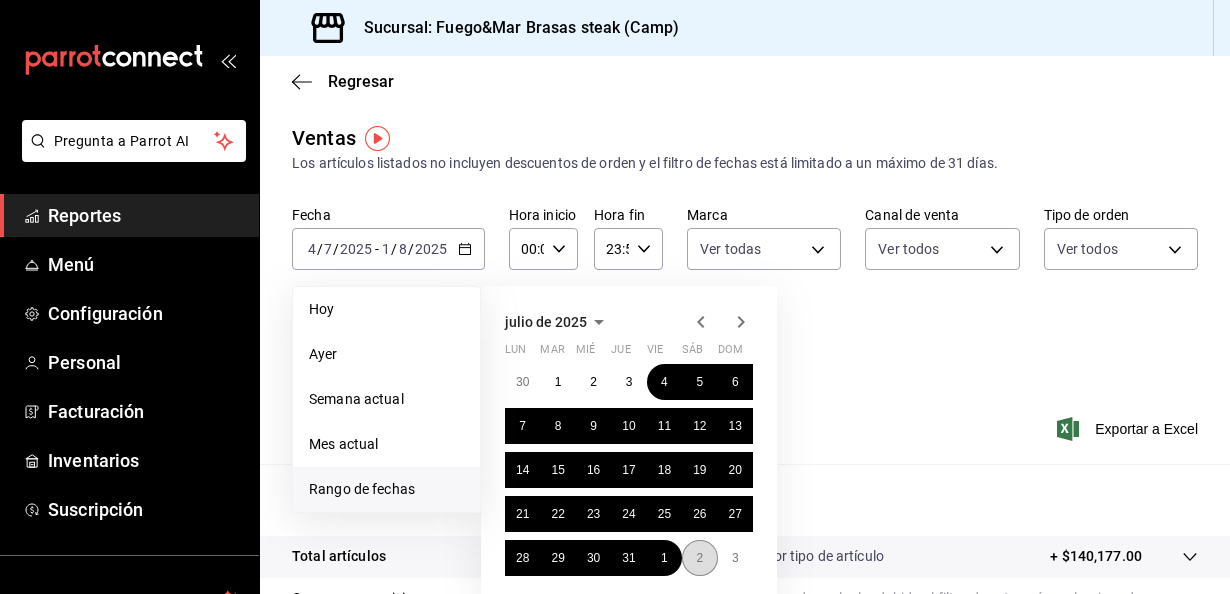 click on "2" at bounding box center [699, 558] 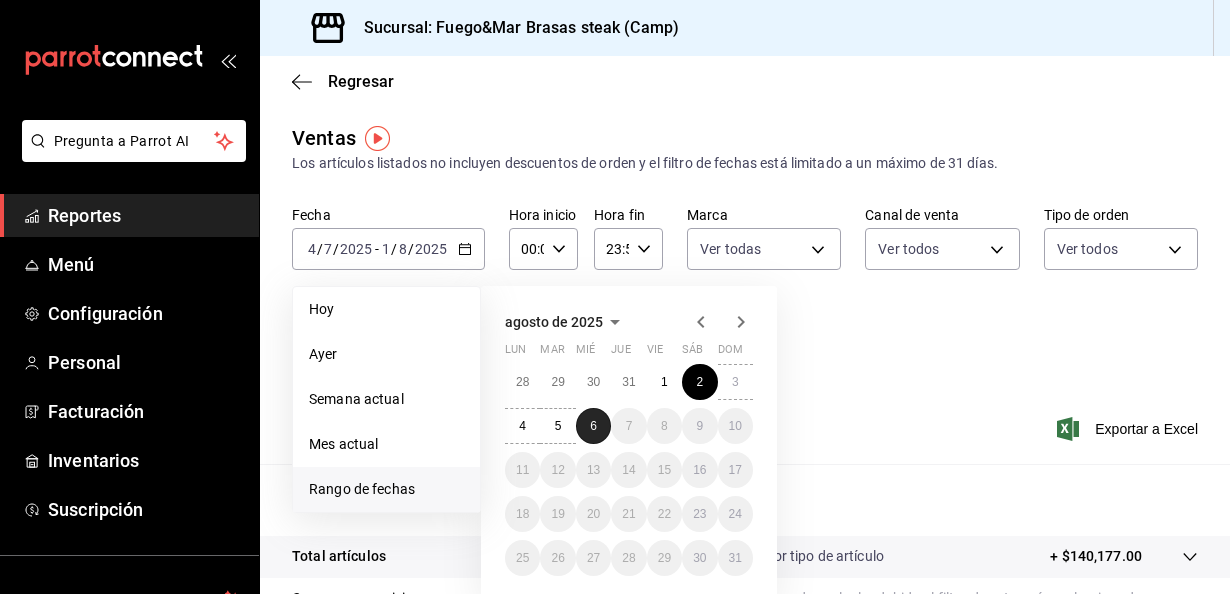 click on "6" at bounding box center (593, 426) 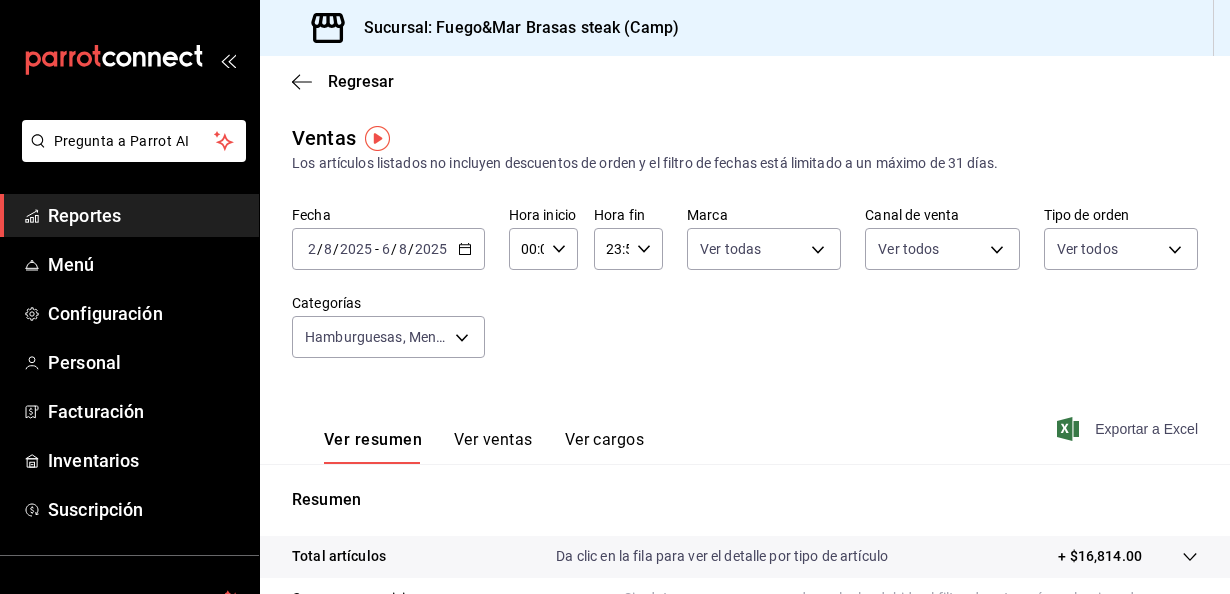 click on "Exportar a Excel" at bounding box center [1129, 429] 